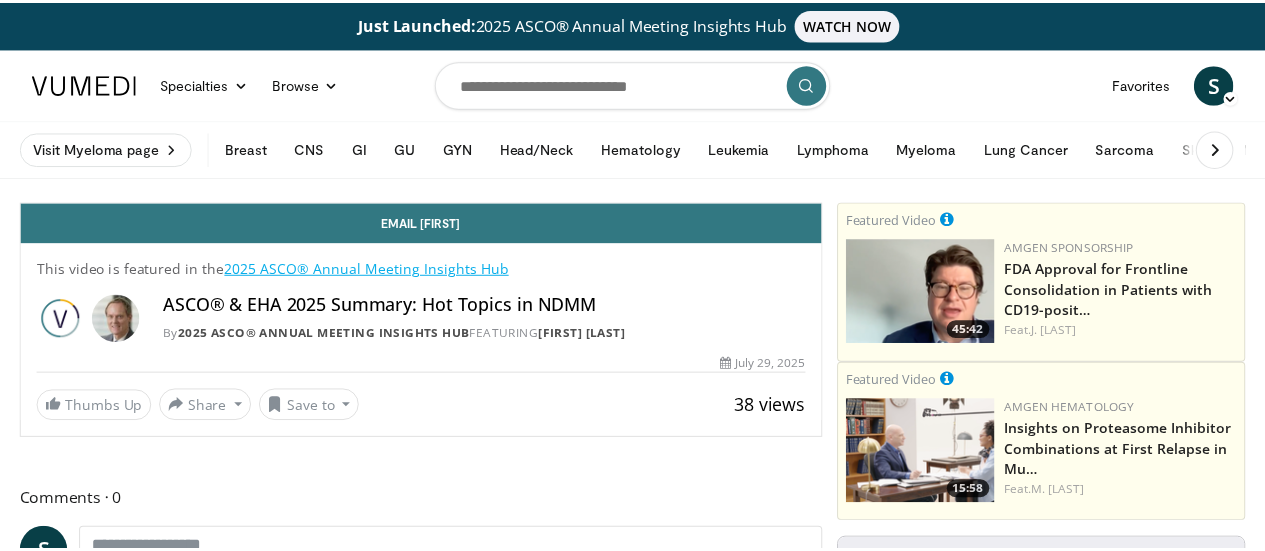 scroll, scrollTop: 0, scrollLeft: 0, axis: both 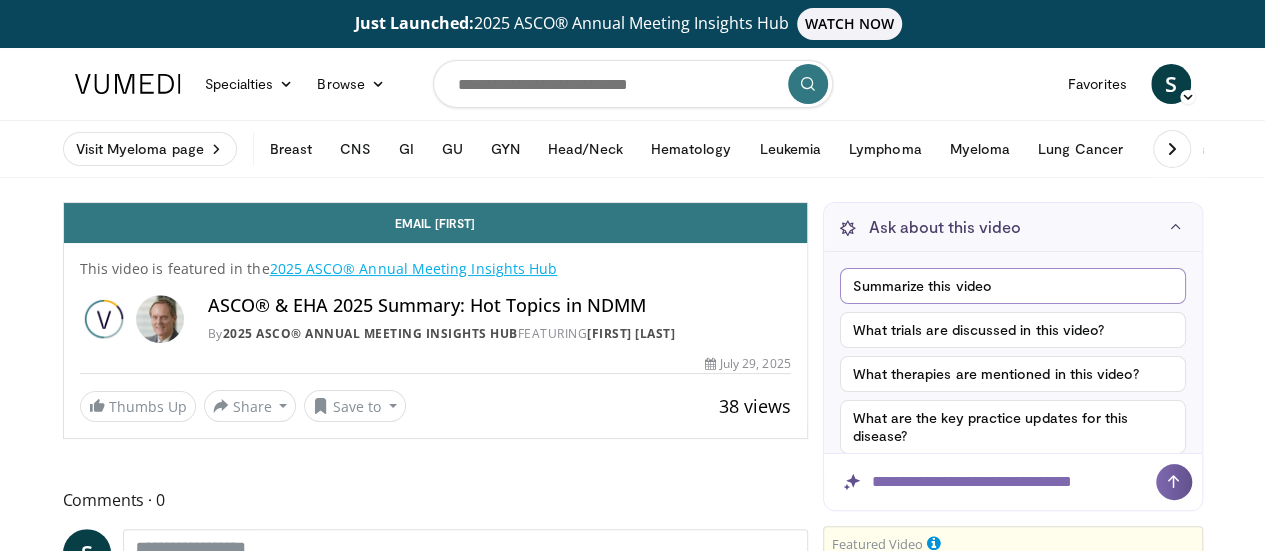 click on "Summarize this video" at bounding box center (1013, 286) 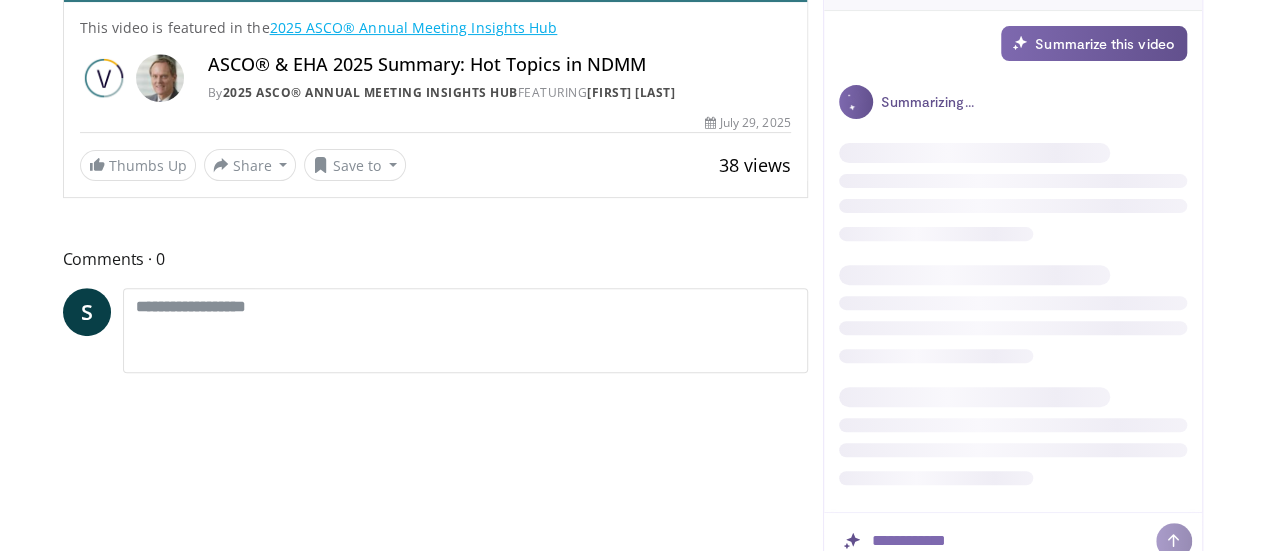 scroll, scrollTop: 248, scrollLeft: 0, axis: vertical 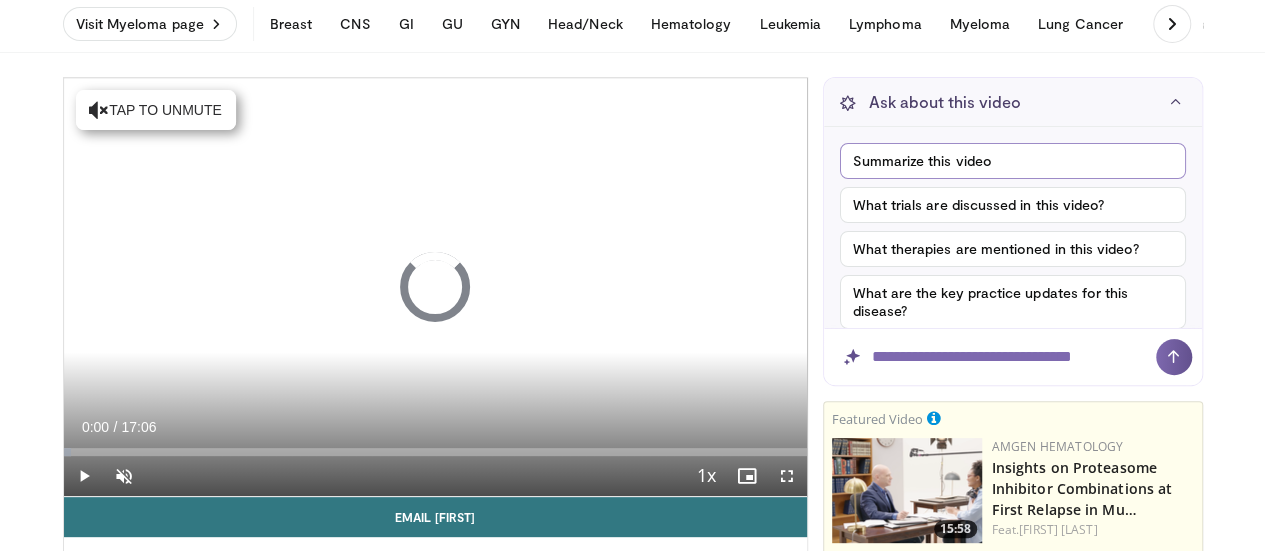 click on "Summarize this video" at bounding box center (1013, 161) 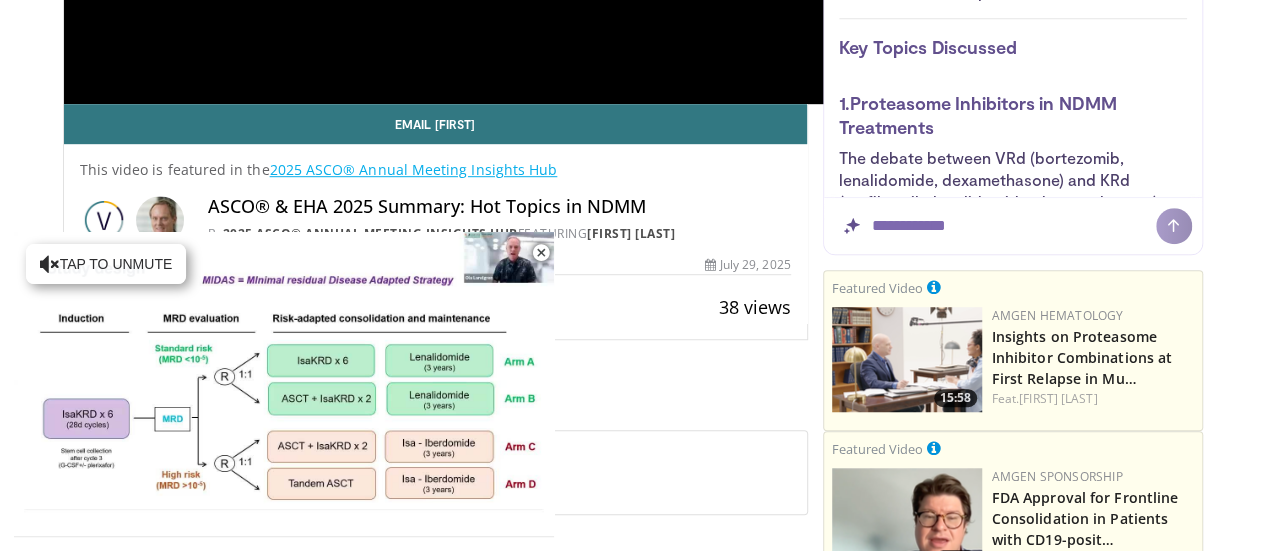 scroll, scrollTop: 518, scrollLeft: 0, axis: vertical 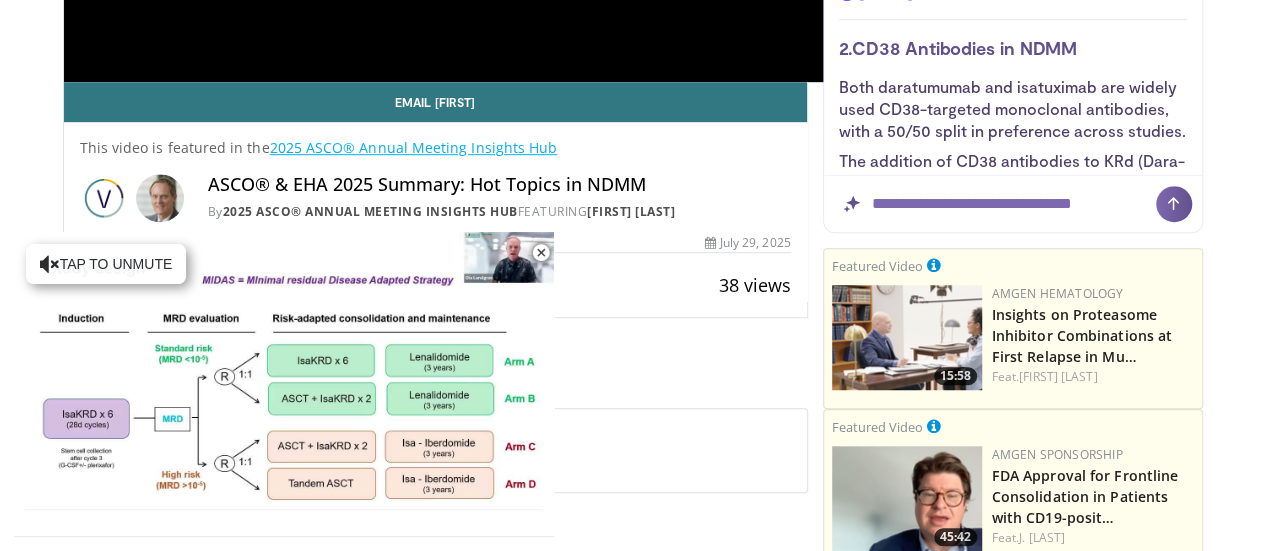 click on "Just Launched:  2025 ASCO® Annual Meeting Insights Hub WATCH NOW
Specialties
Adult & Family Medicine
Allergy, Asthma, Immunology
Anesthesiology
Cardiology
Dental
Dermatology
Endocrinology
Gastroenterology & Hepatology
General Surgery
Hematology & Oncology
Infectious Disease
Nephrology
Neurology
Neurosurgery
Obstetrics & Gynecology
Ophthalmology
Oral Maxillofacial
Orthopaedics
Otolaryngology
Pediatrics
Plastic Surgery" at bounding box center [632, 1938] 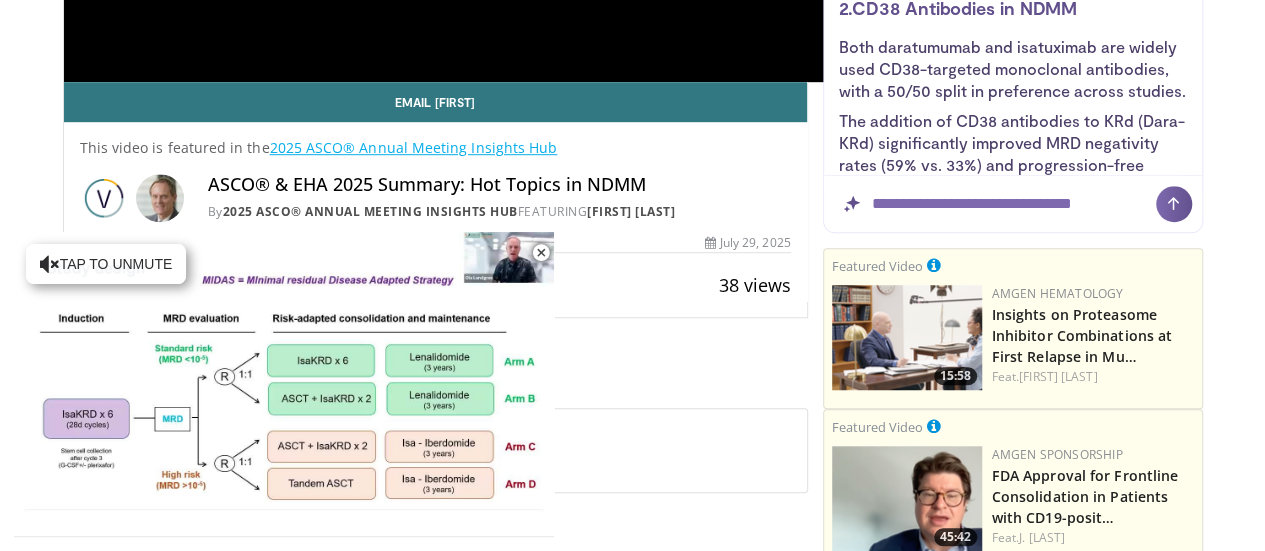 scroll, scrollTop: 534, scrollLeft: 0, axis: vertical 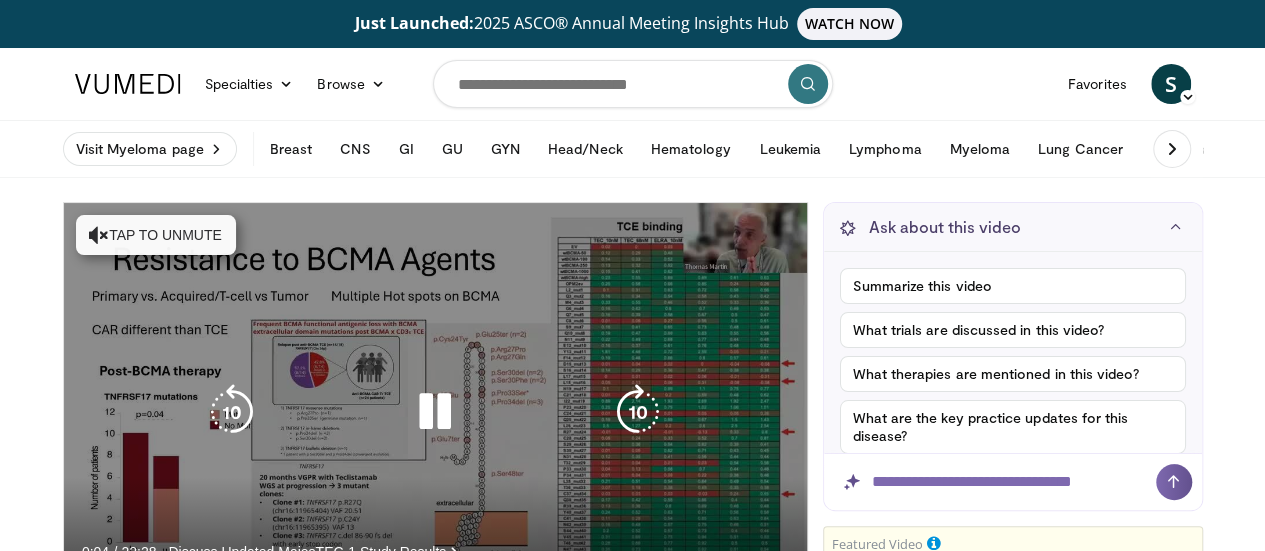 click at bounding box center (99, 235) 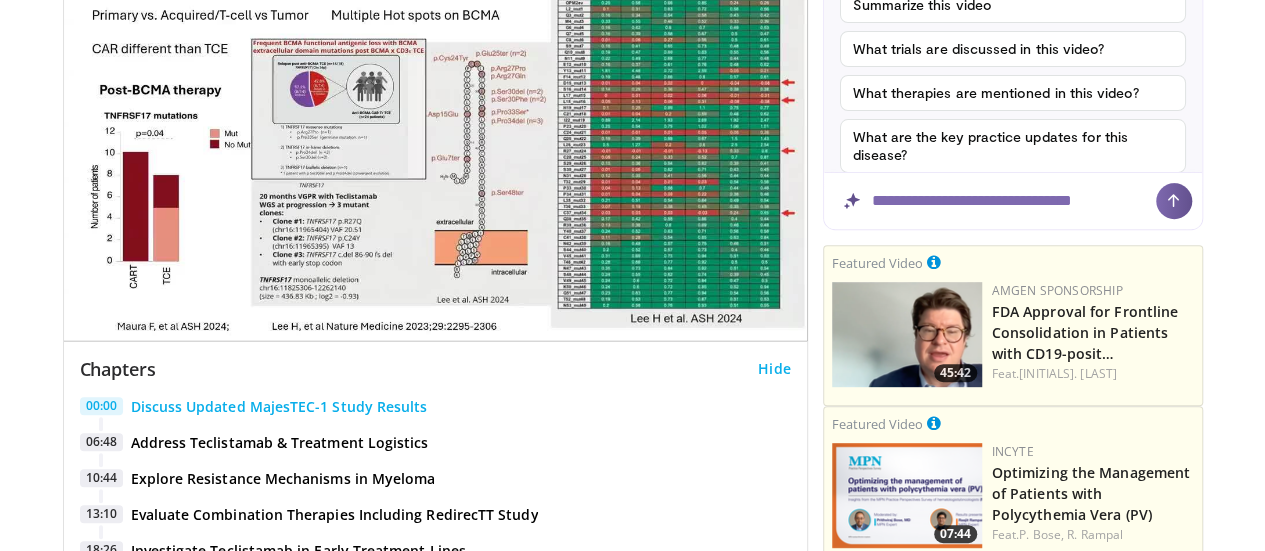 scroll, scrollTop: 286, scrollLeft: 0, axis: vertical 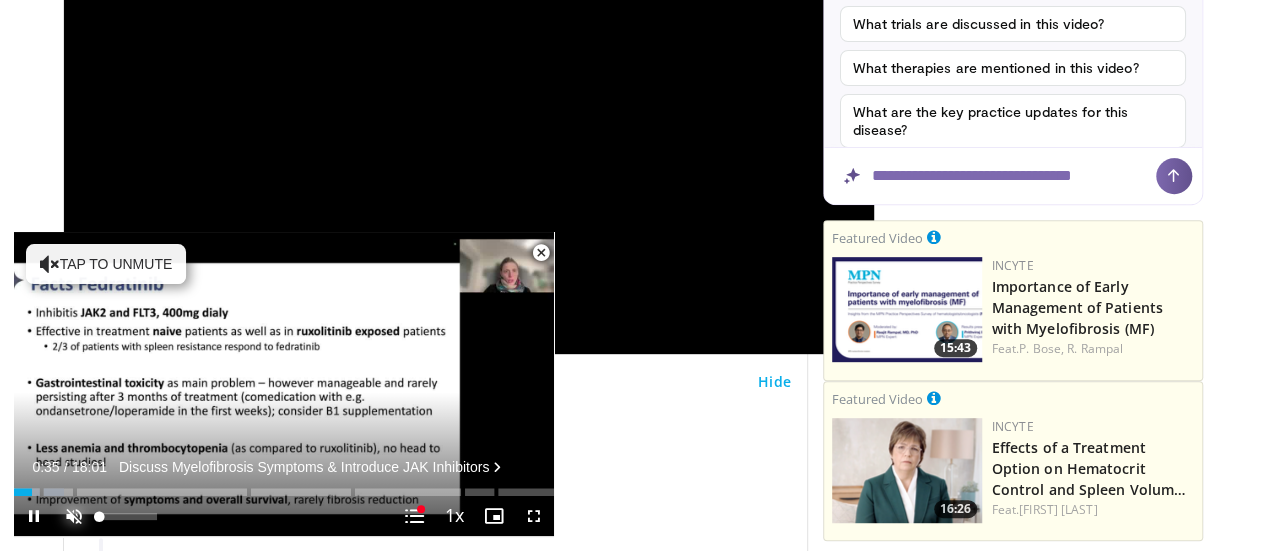 click at bounding box center [74, 516] 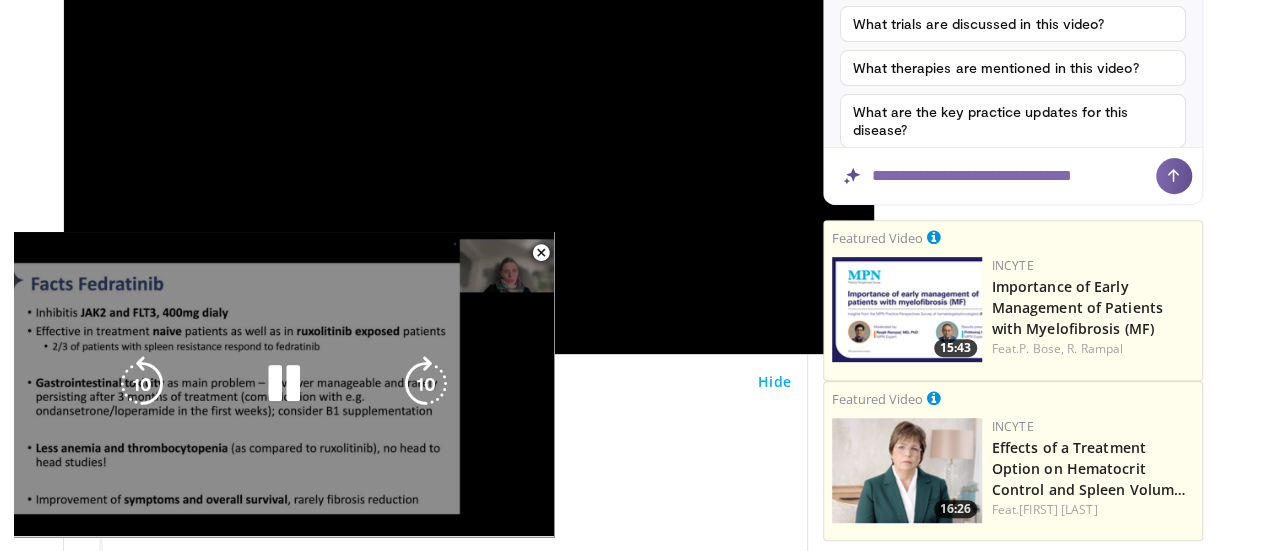 click on "10 seconds
Tap to unmute" at bounding box center [284, 384] 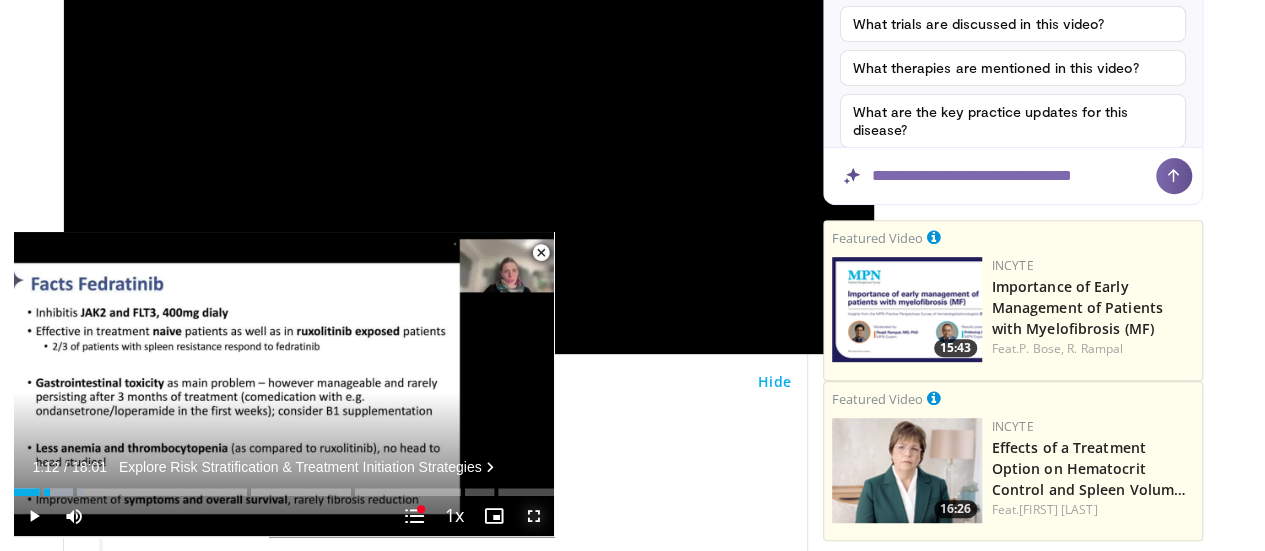 click at bounding box center [534, 516] 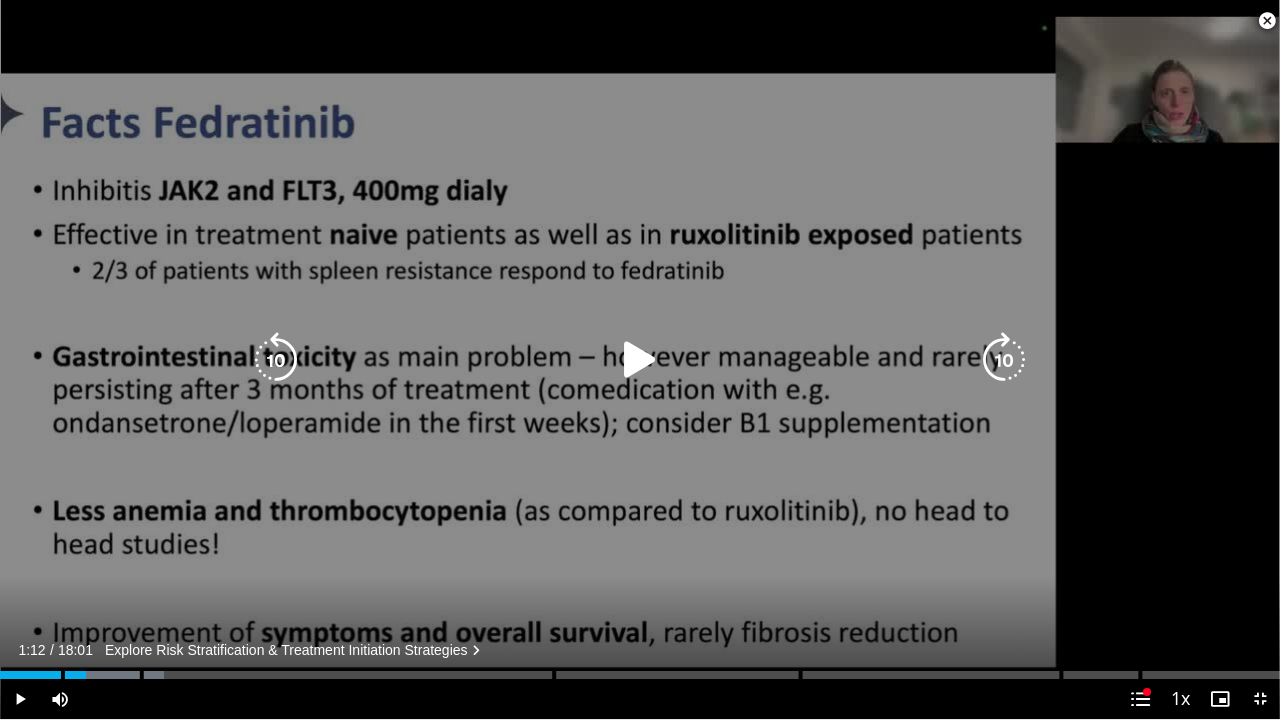 click at bounding box center [640, 360] 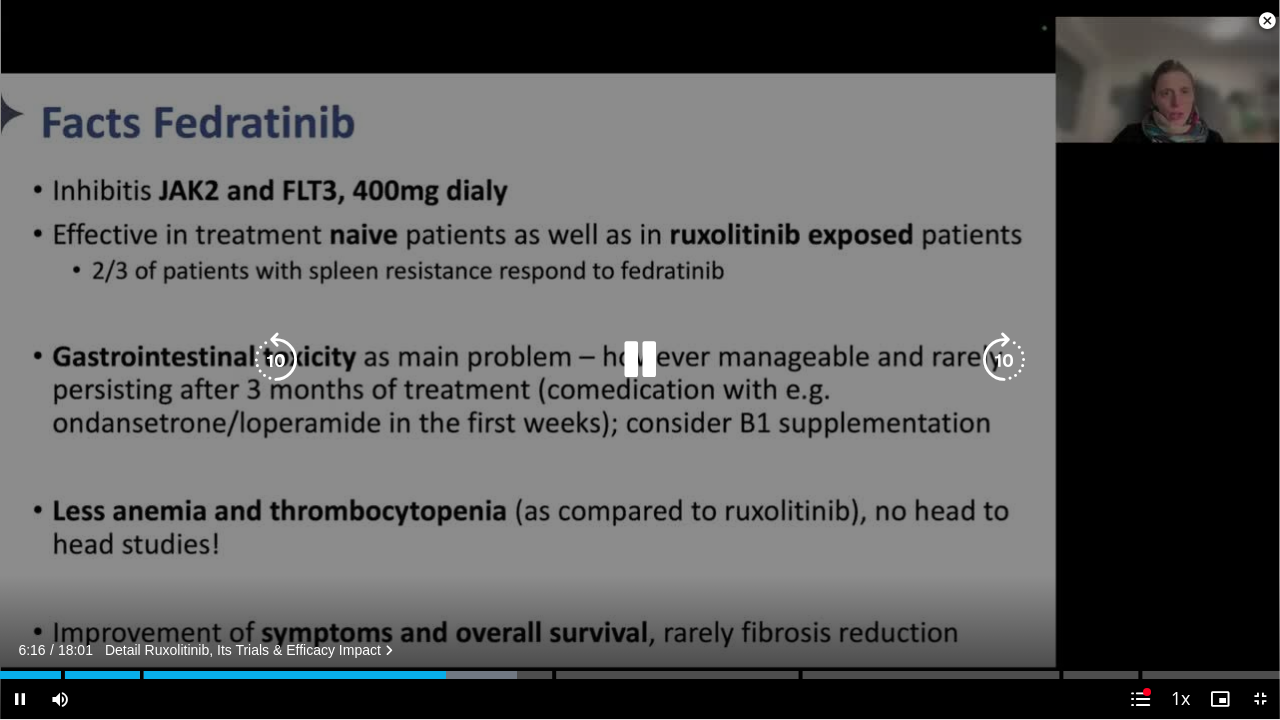 drag, startPoint x: 468, startPoint y: 666, endPoint x: 438, endPoint y: 654, distance: 32.31099 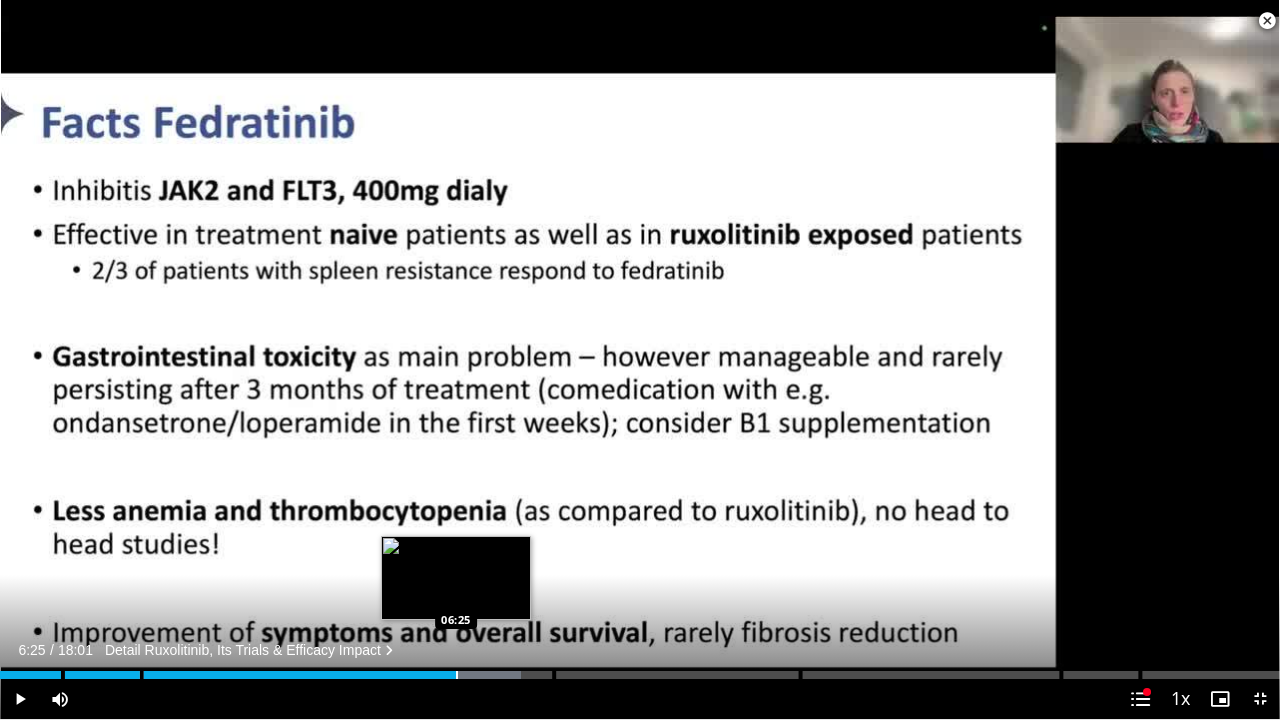 drag, startPoint x: 438, startPoint y: 654, endPoint x: 456, endPoint y: 671, distance: 24.758837 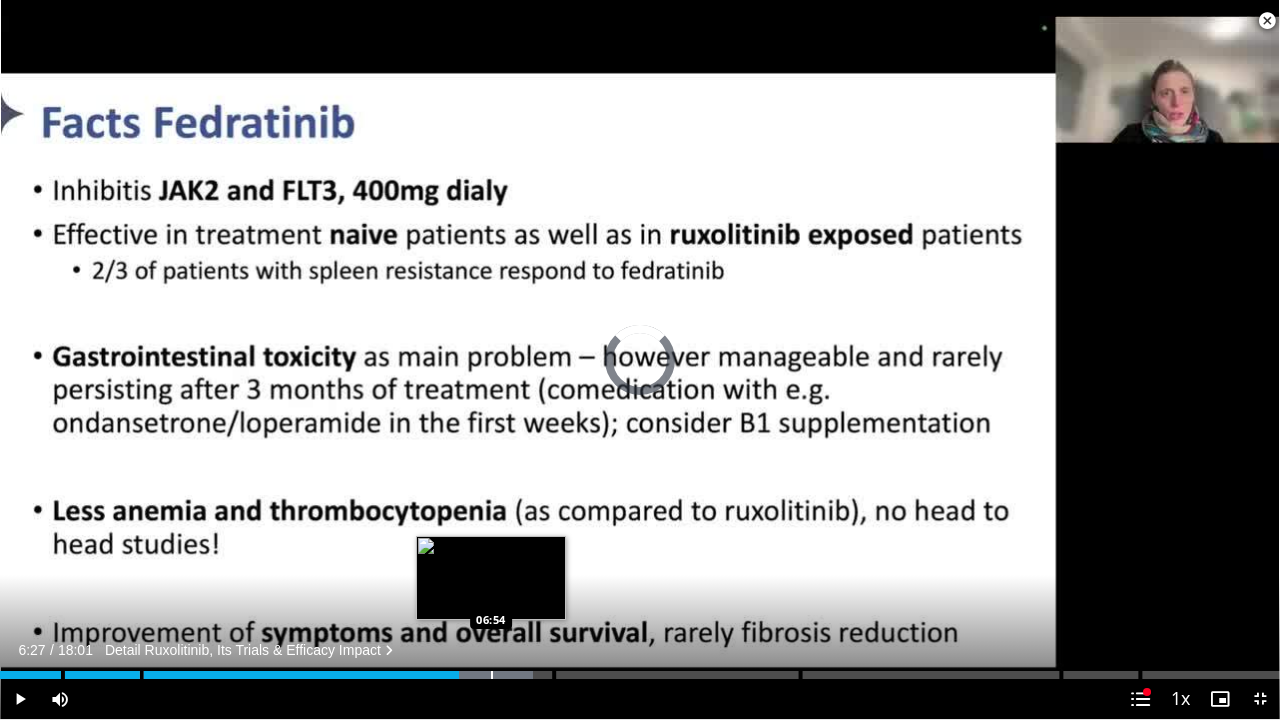 click at bounding box center [492, 675] 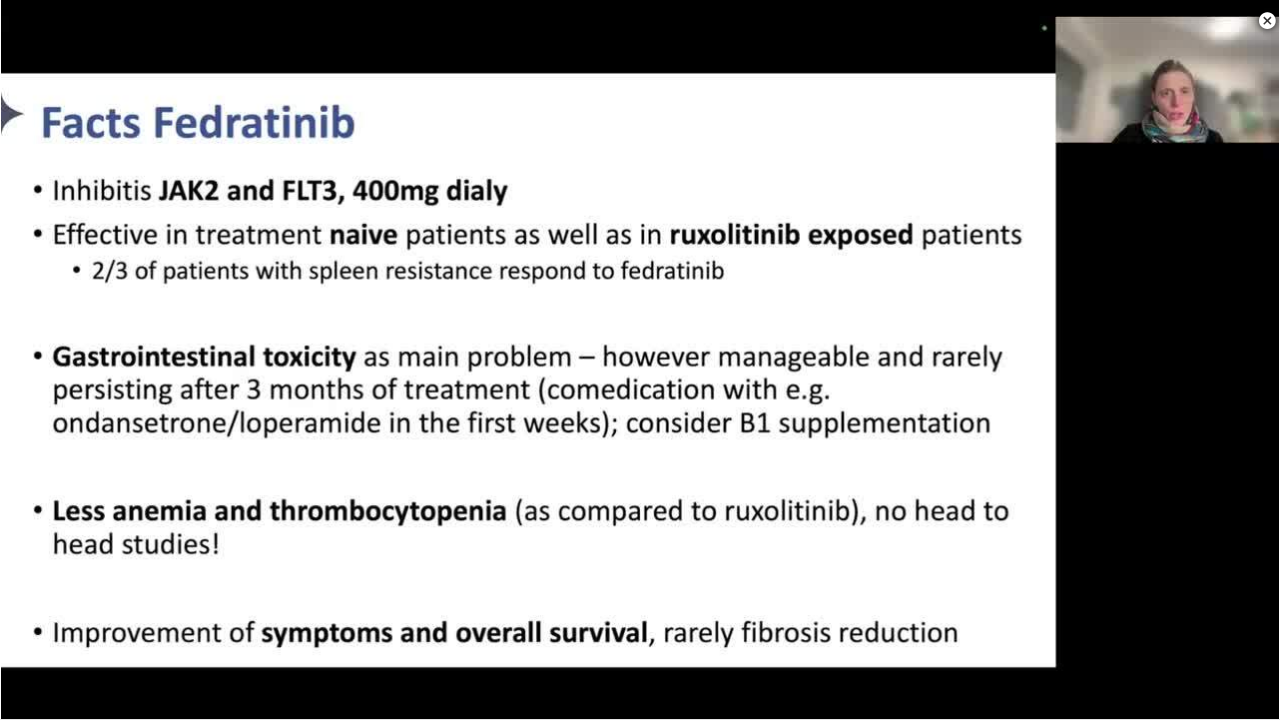 click on "**********" at bounding box center [640, 360] 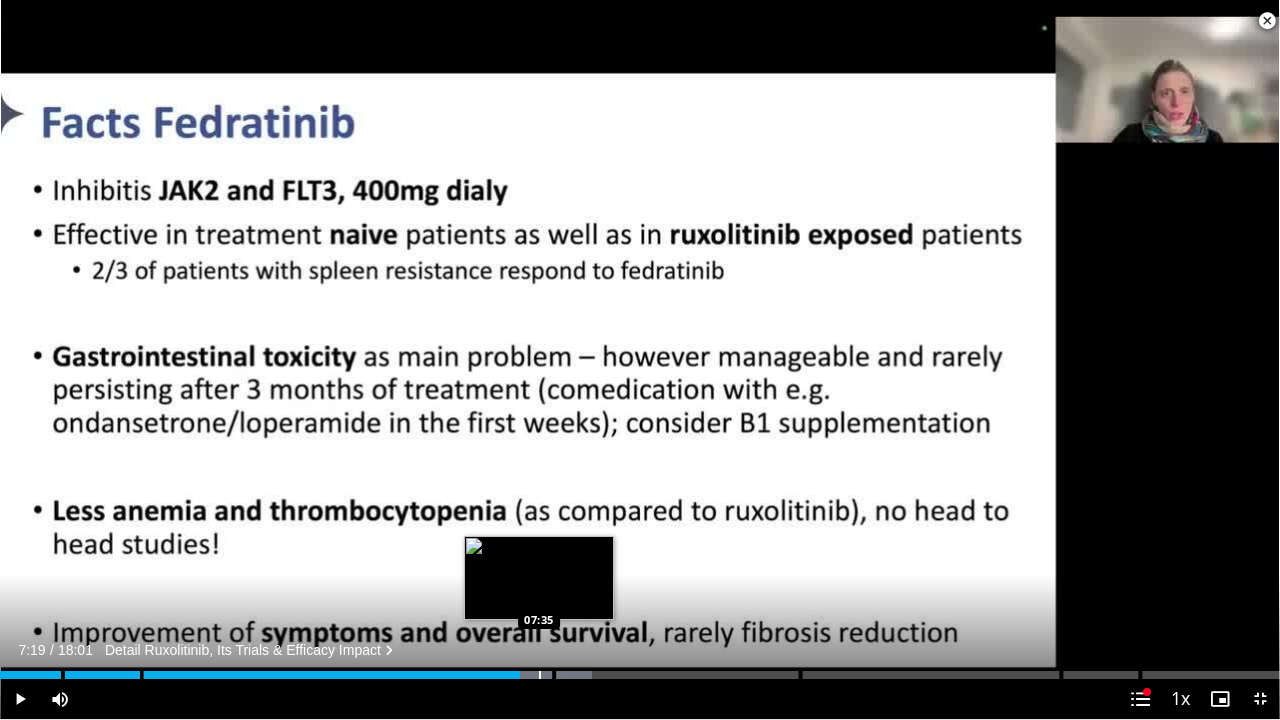 click at bounding box center [540, 675] 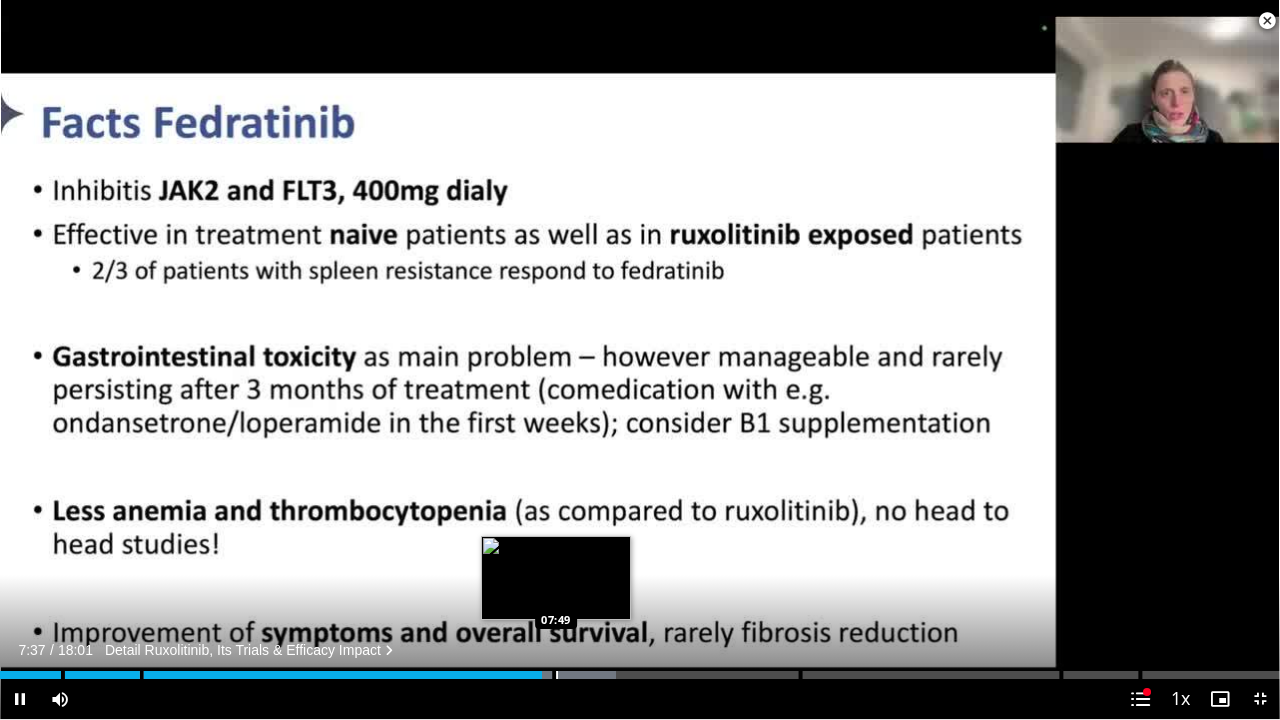 click on "Loaded :  48.09% 07:37 07:49" at bounding box center (640, 669) 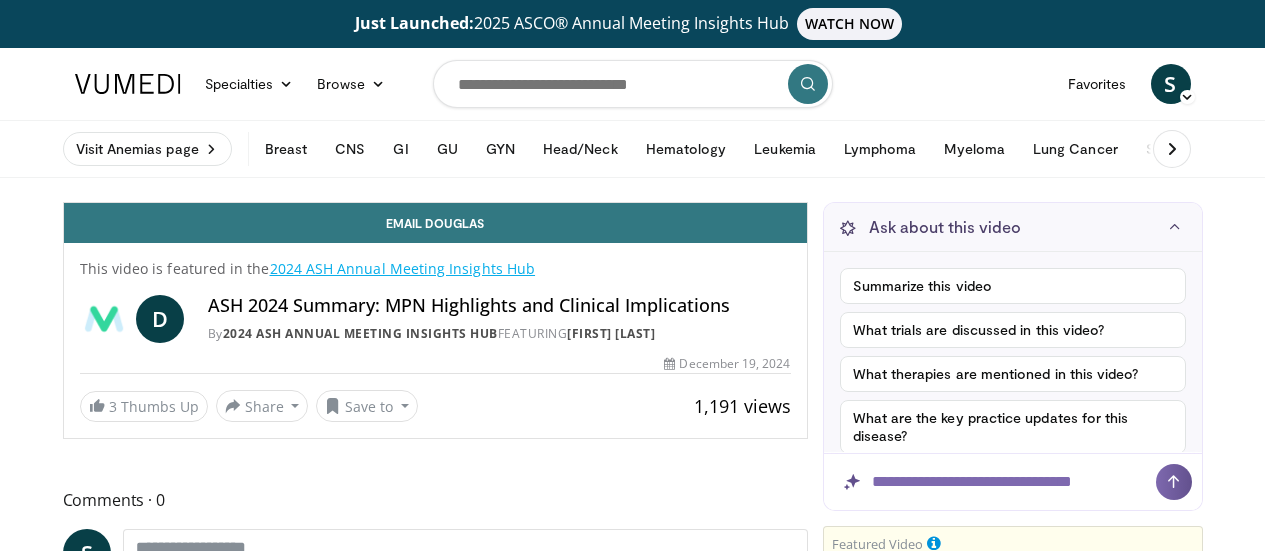 scroll, scrollTop: 0, scrollLeft: 0, axis: both 